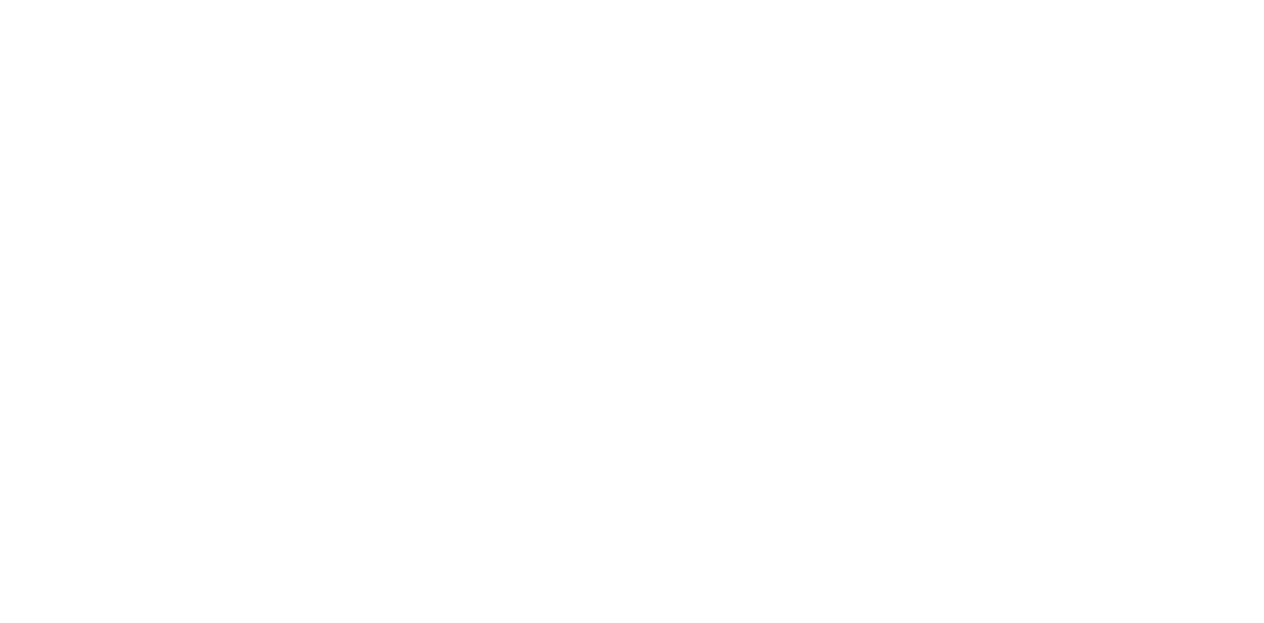 scroll, scrollTop: 0, scrollLeft: 0, axis: both 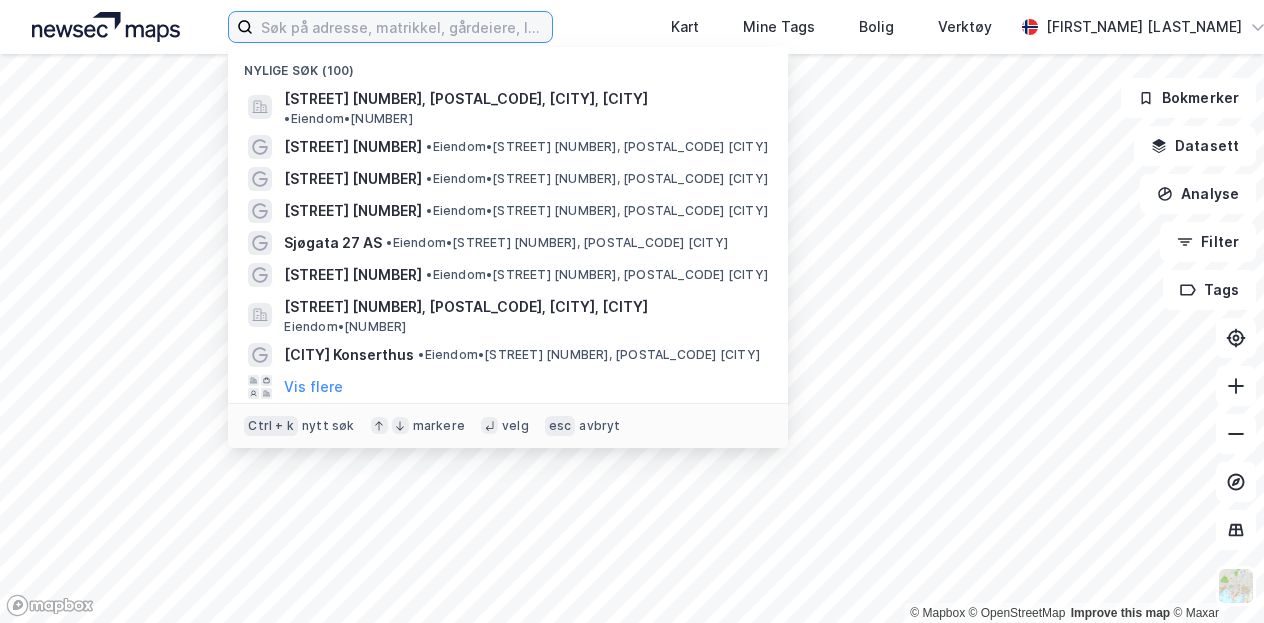 click at bounding box center [402, 27] 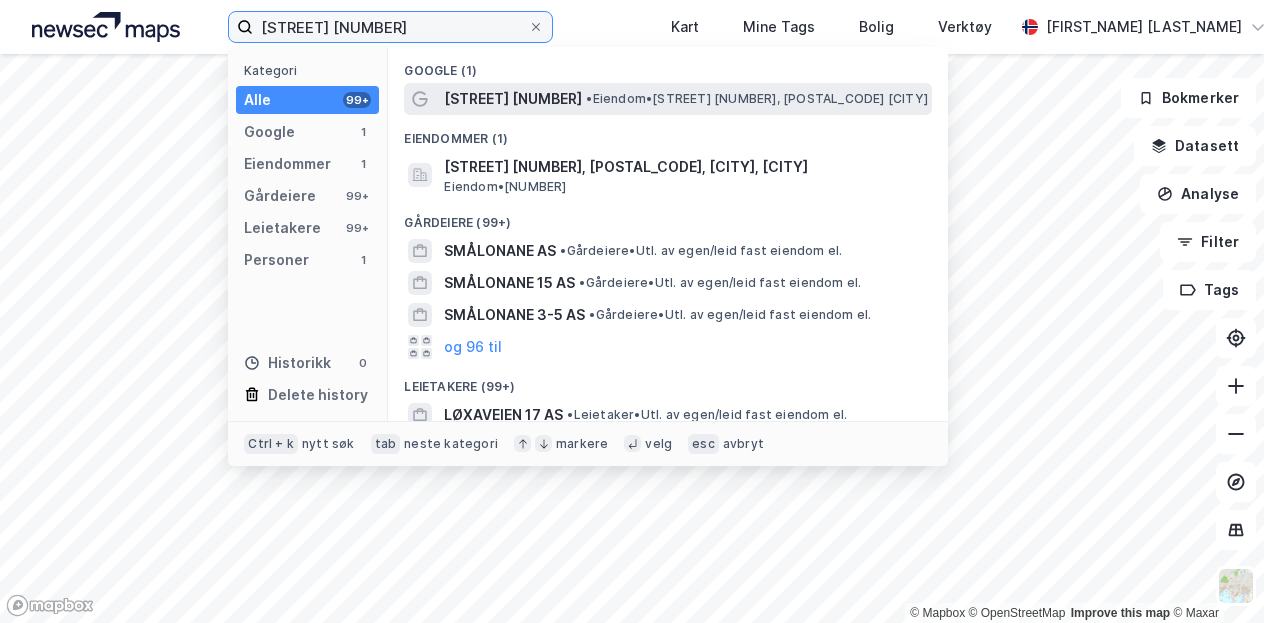 type on "[STREET] [NUMBER]" 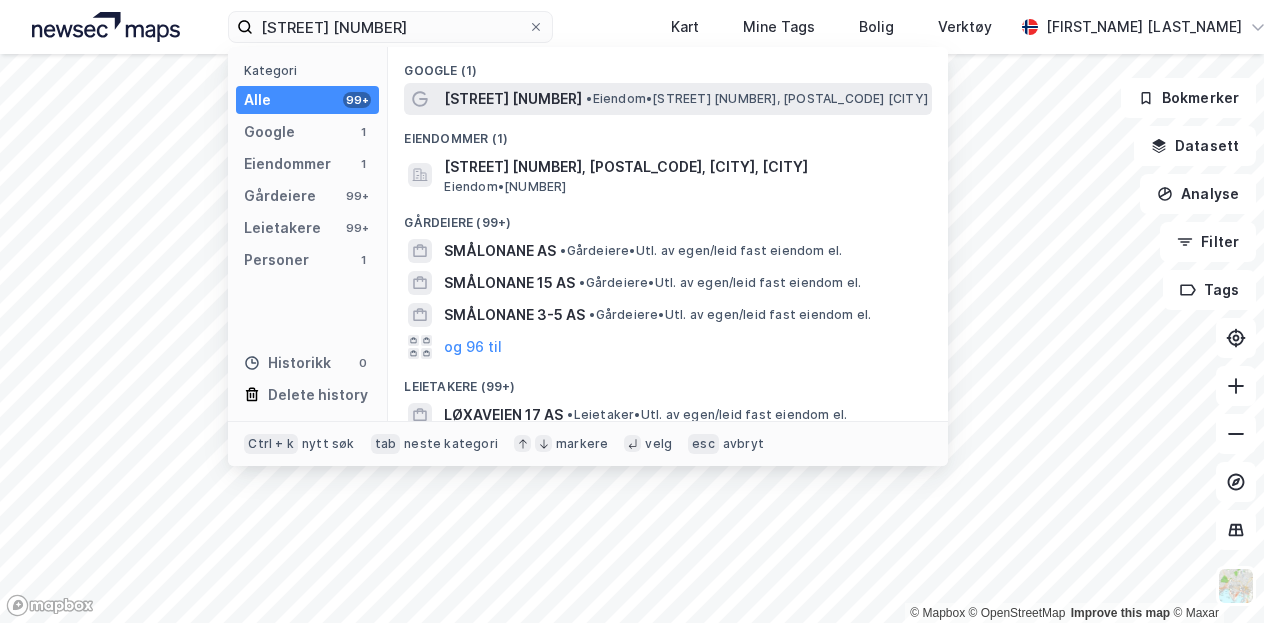 click on "• Eiendom • [STREET] [NUMBER], [POSTAL_CODE] [CITY]" at bounding box center (757, 99) 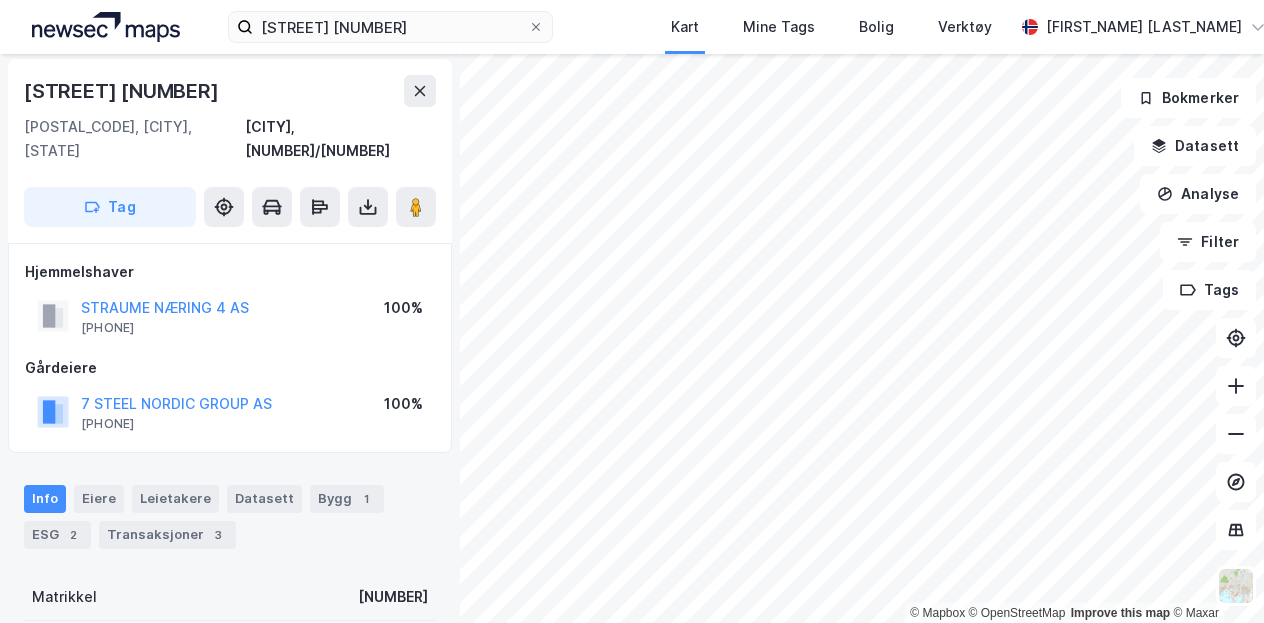 scroll, scrollTop: 0, scrollLeft: 0, axis: both 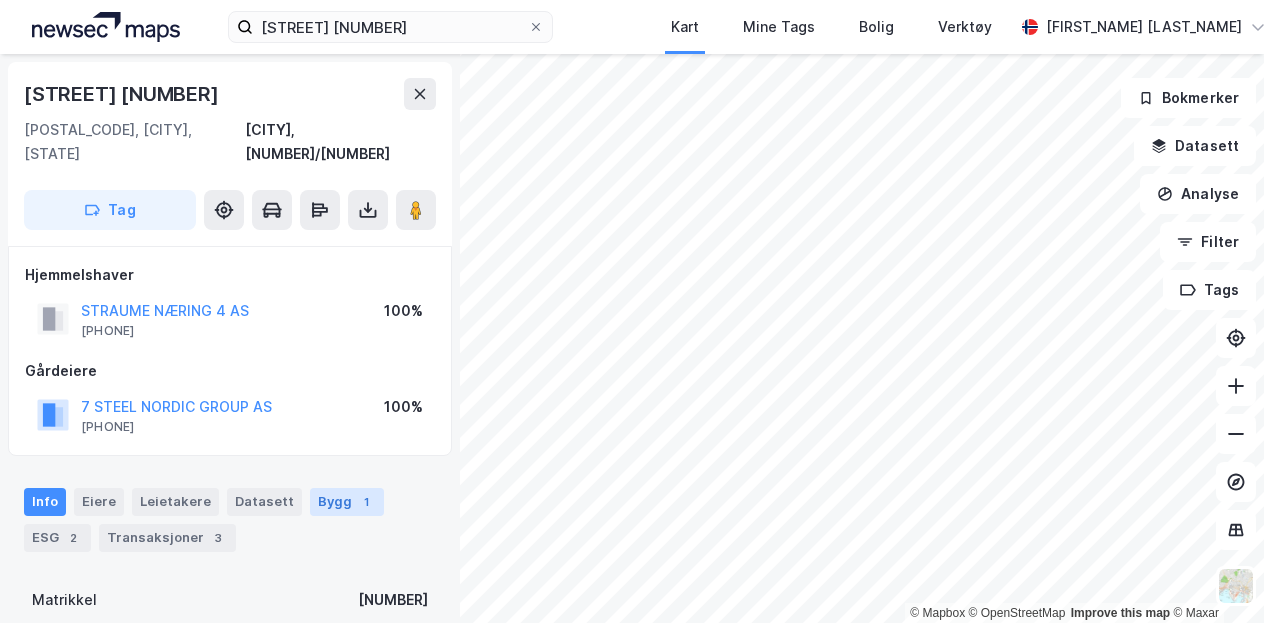 click on "Bygg 1" at bounding box center (347, 502) 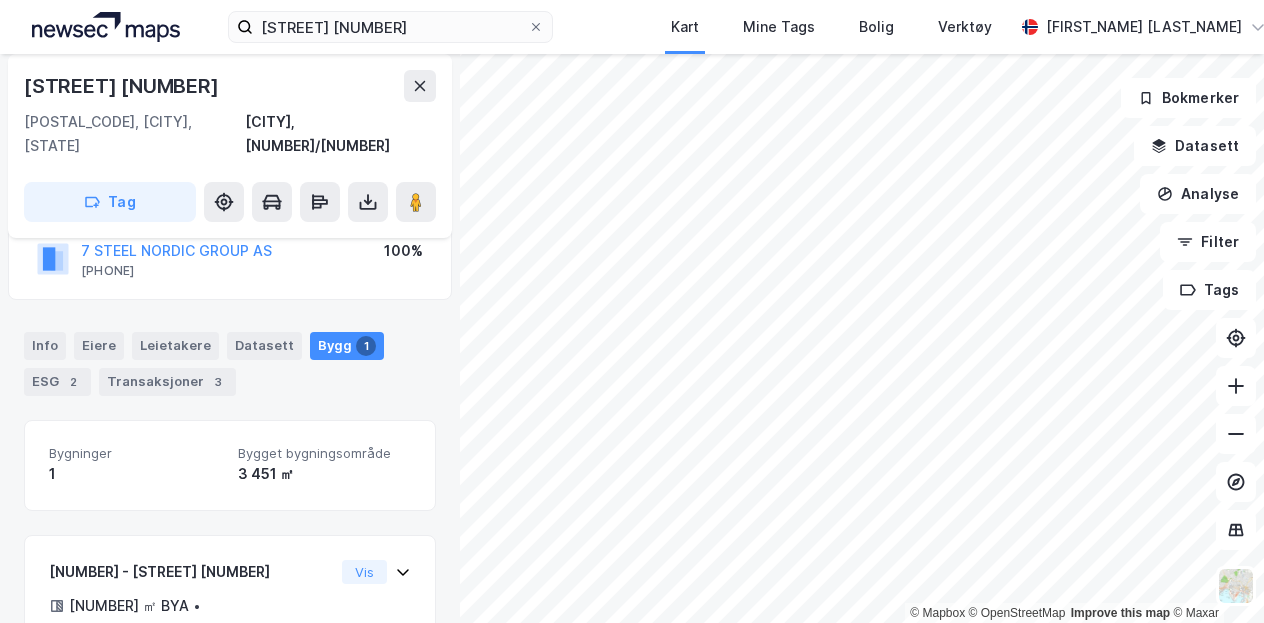 scroll, scrollTop: 168, scrollLeft: 0, axis: vertical 